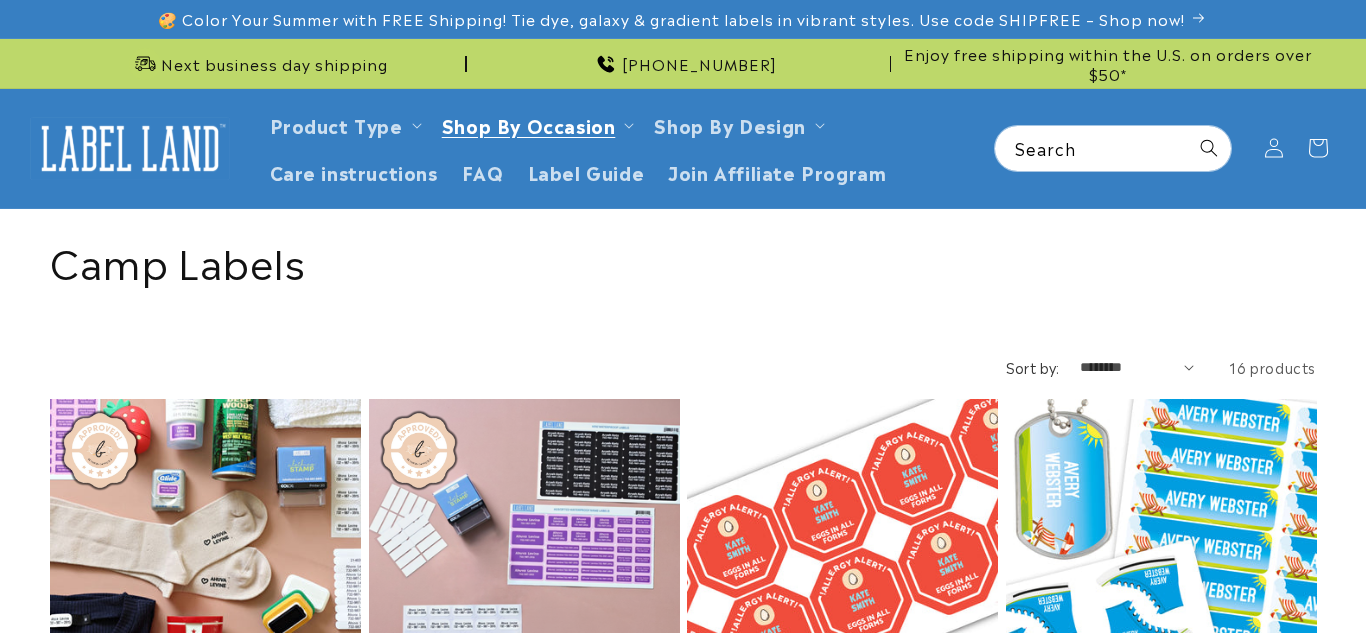 scroll, scrollTop: 220, scrollLeft: 0, axis: vertical 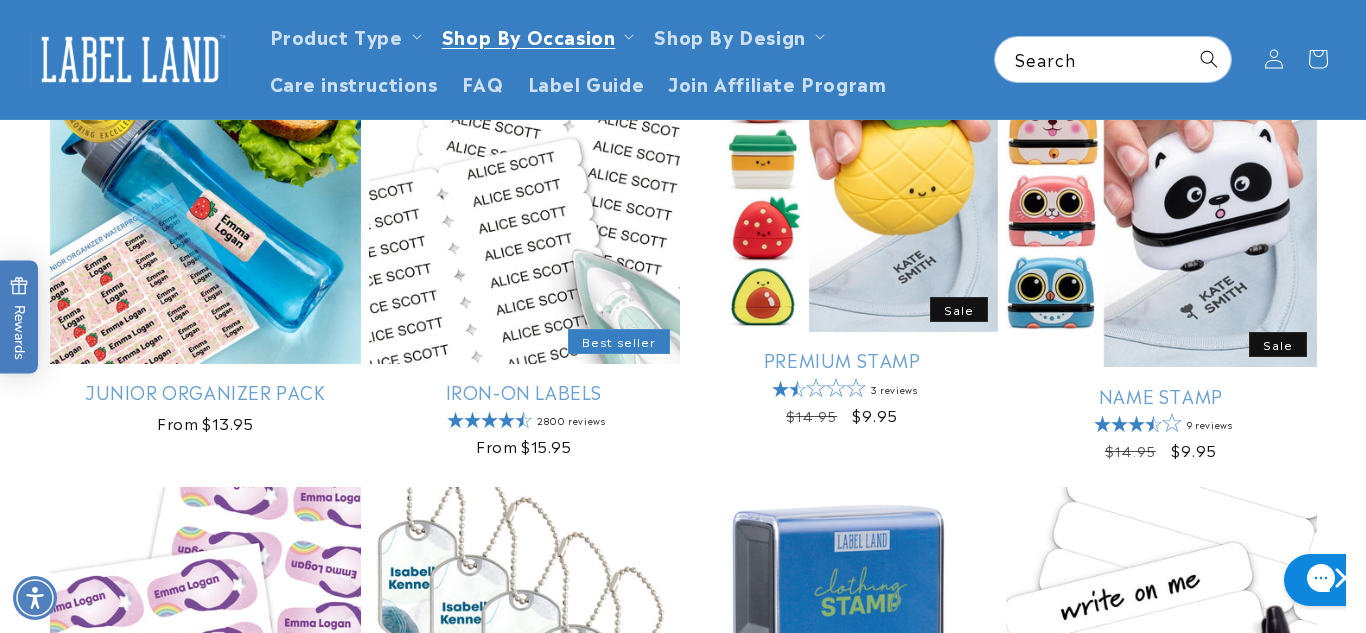 click on "Returning Camper $0.00 Add to cart" at bounding box center [1139, 936] 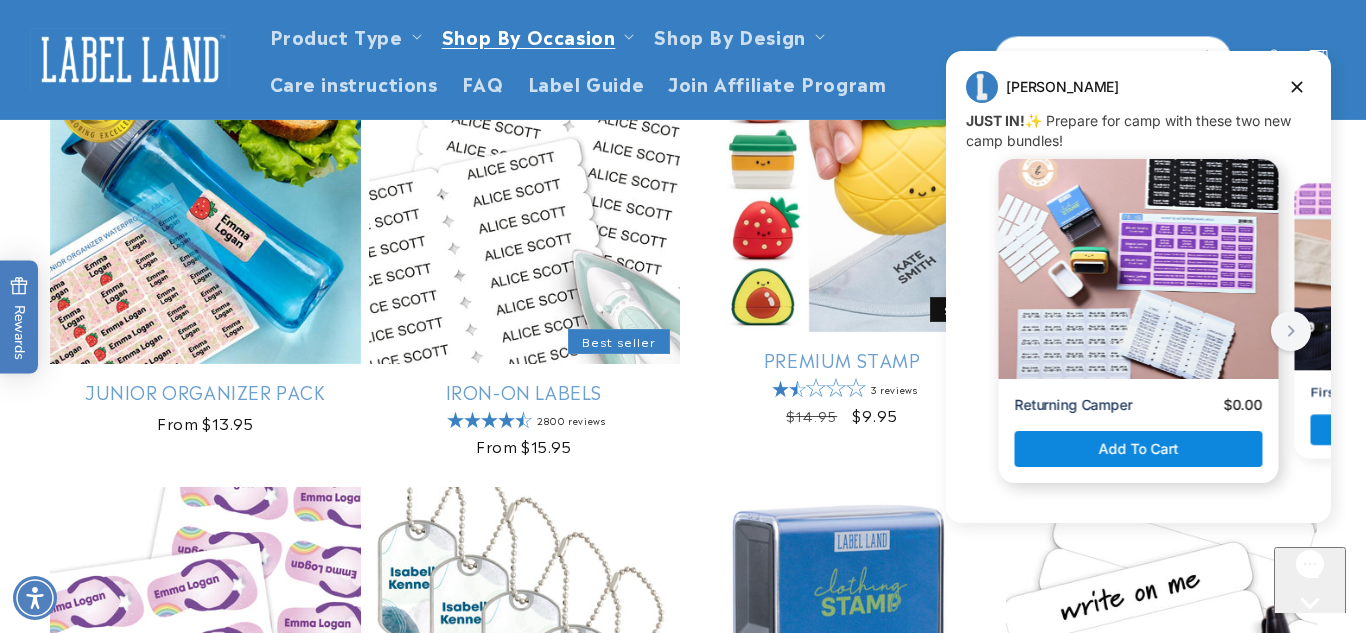 scroll, scrollTop: 785, scrollLeft: 0, axis: vertical 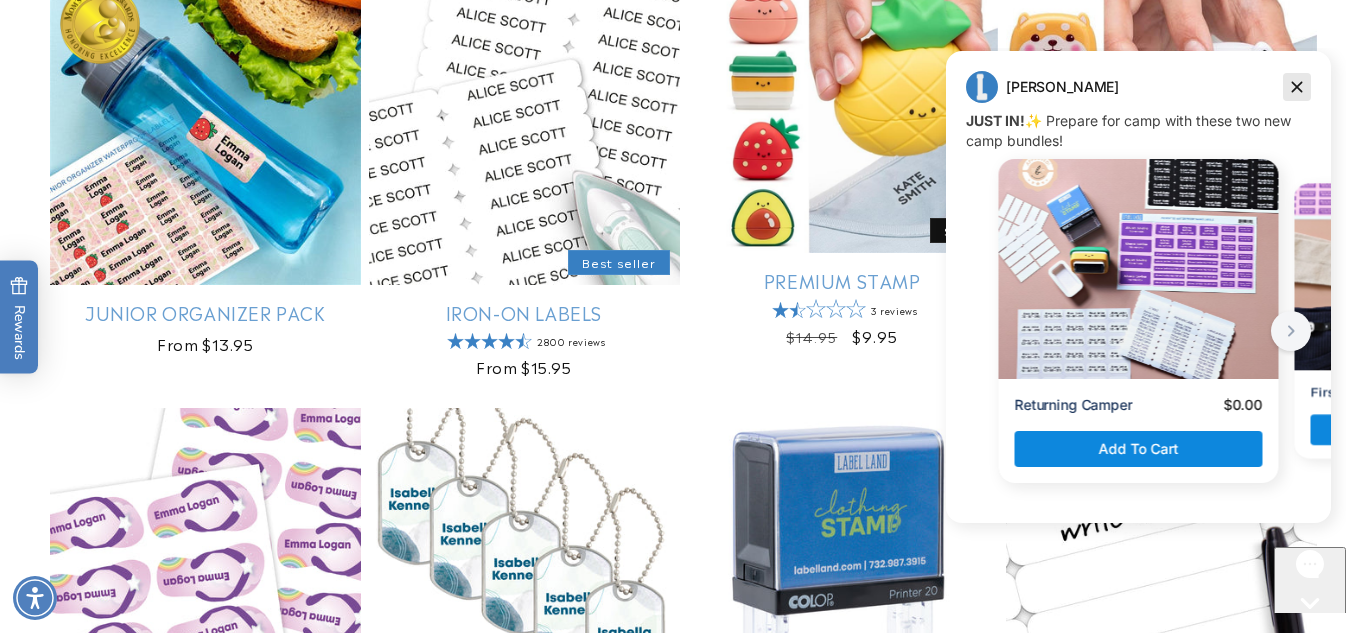 click 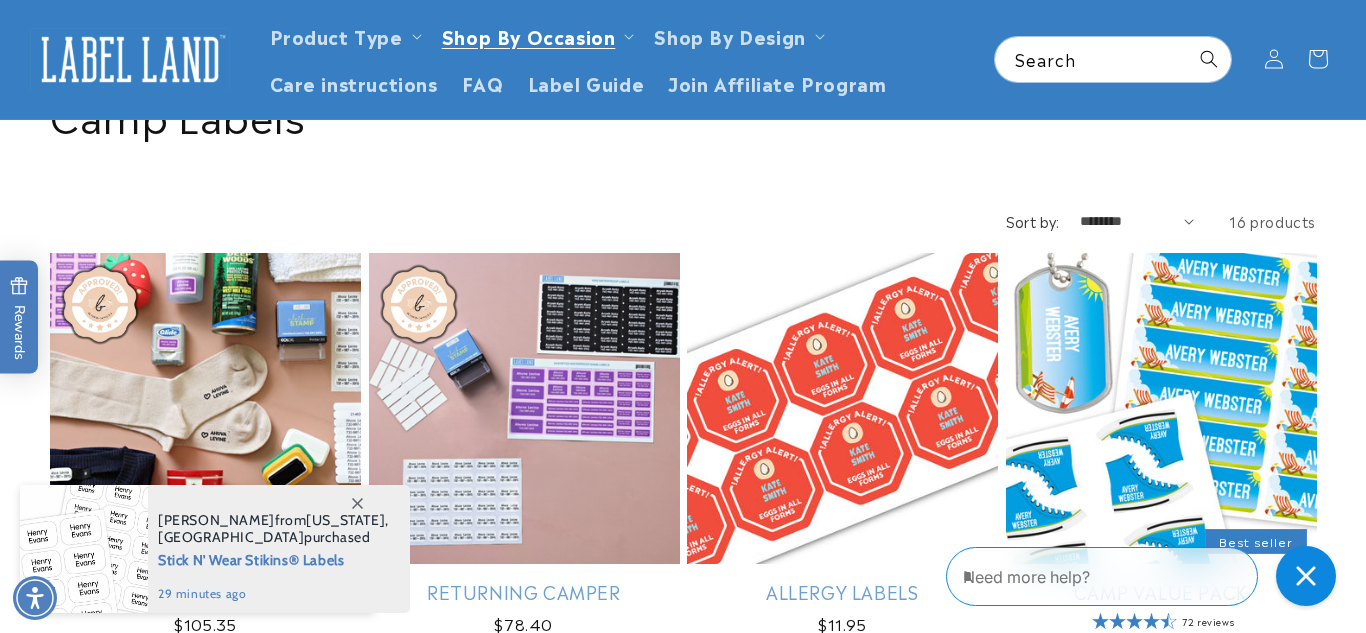 scroll, scrollTop: 143, scrollLeft: 0, axis: vertical 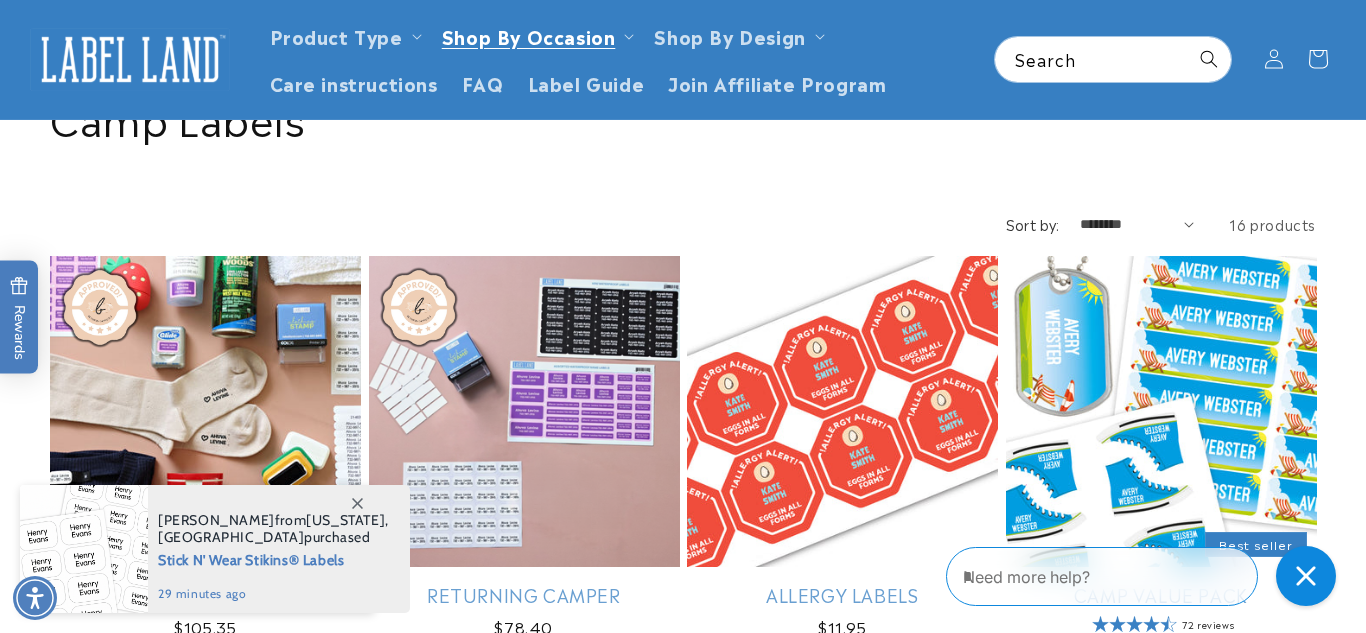 click at bounding box center (130, 59) 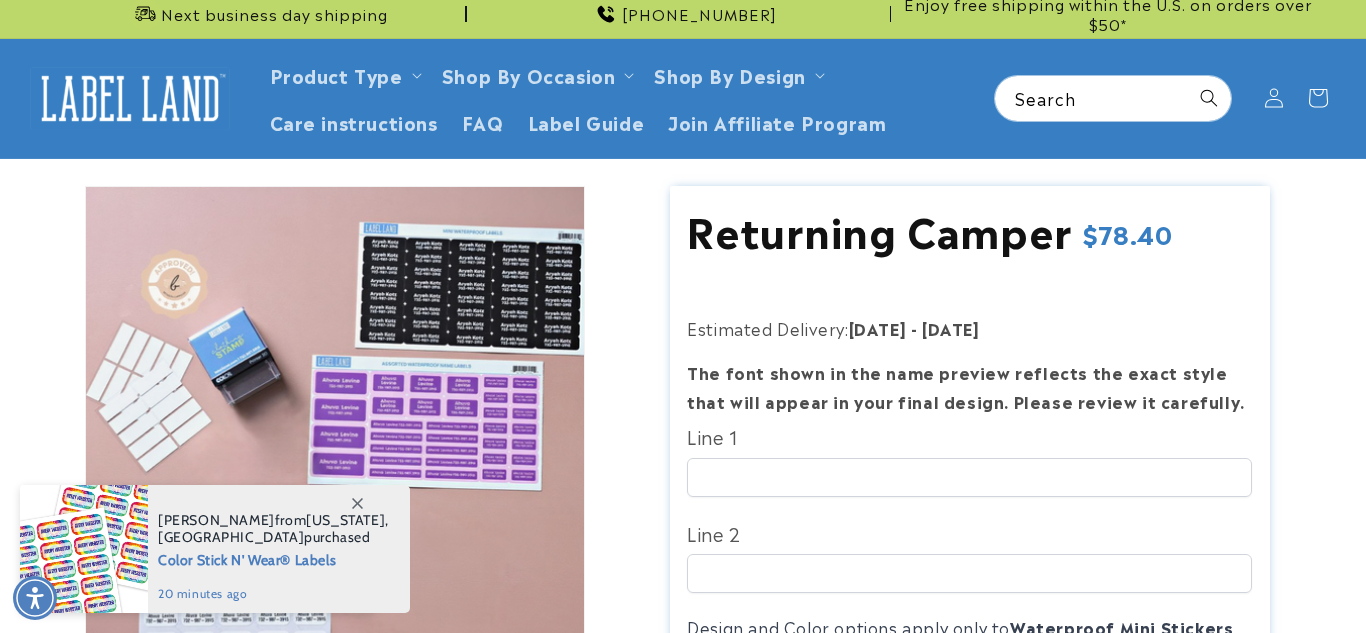 scroll, scrollTop: 338, scrollLeft: 0, axis: vertical 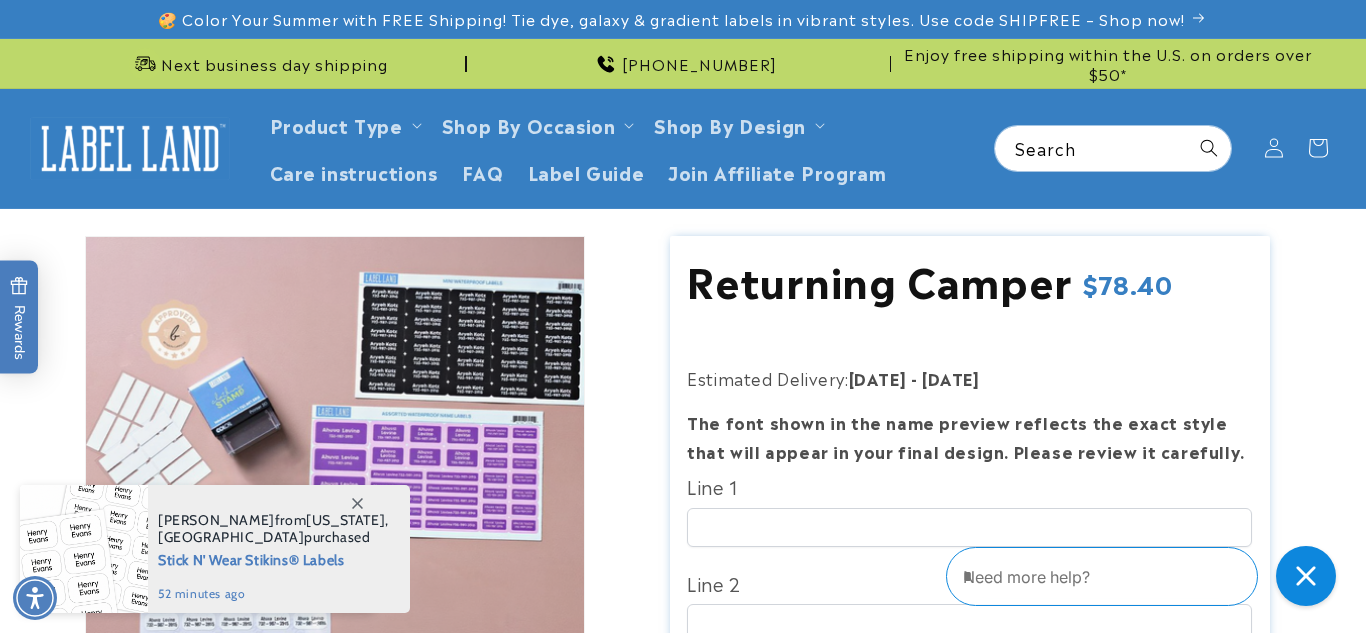 click at bounding box center [130, 148] 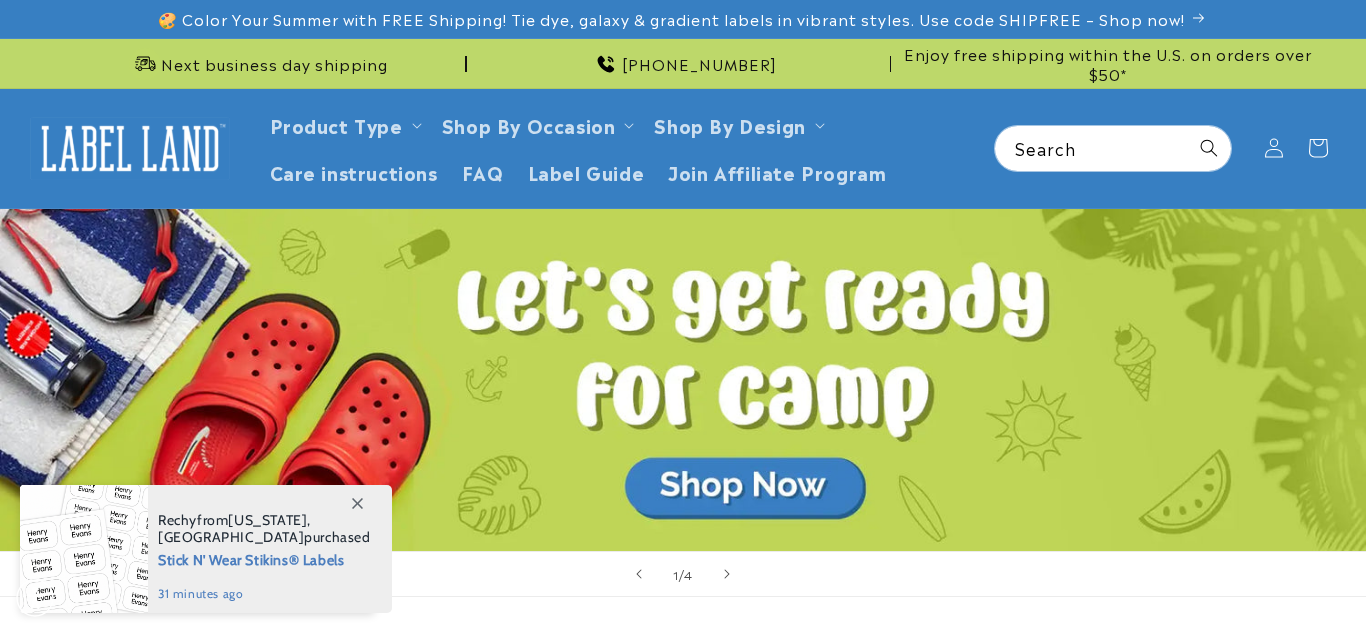 scroll, scrollTop: 477, scrollLeft: 0, axis: vertical 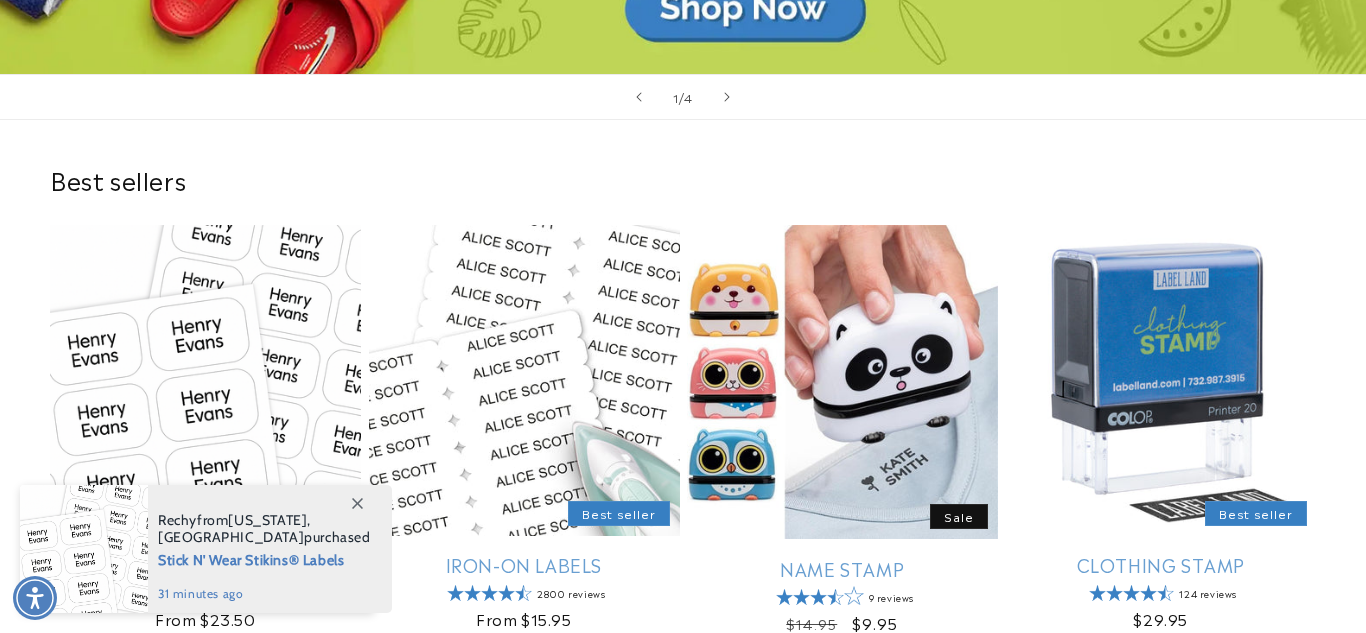 click 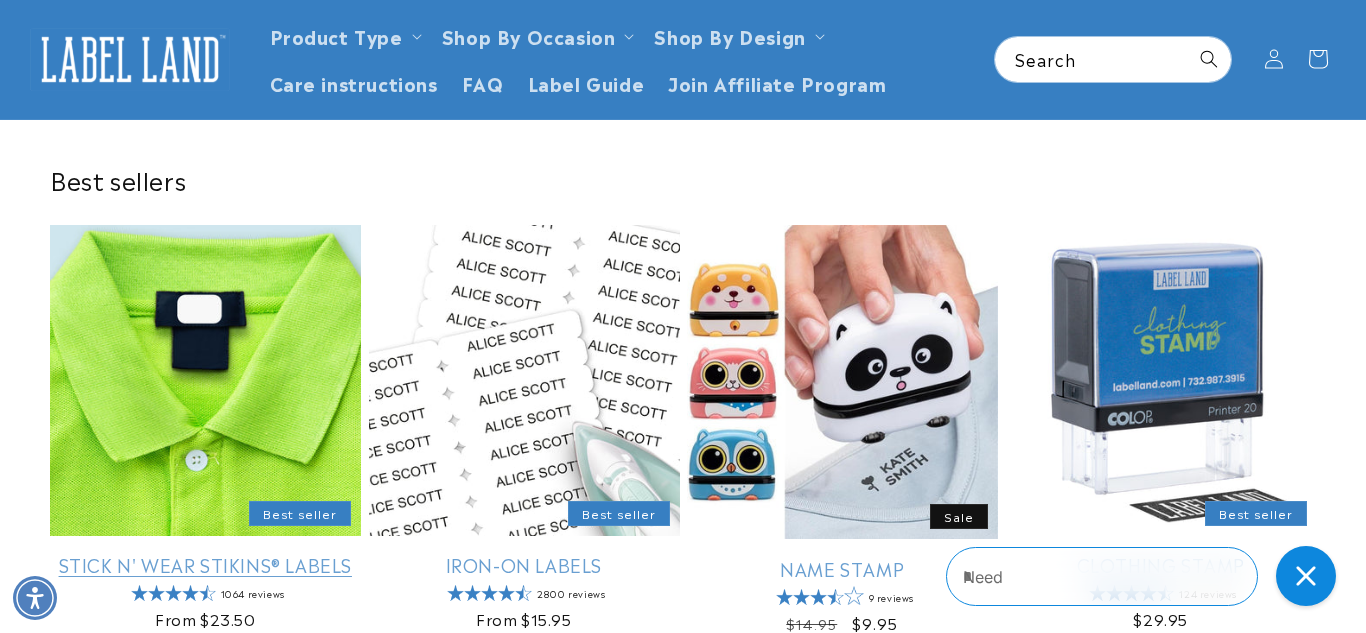 scroll, scrollTop: 664, scrollLeft: 0, axis: vertical 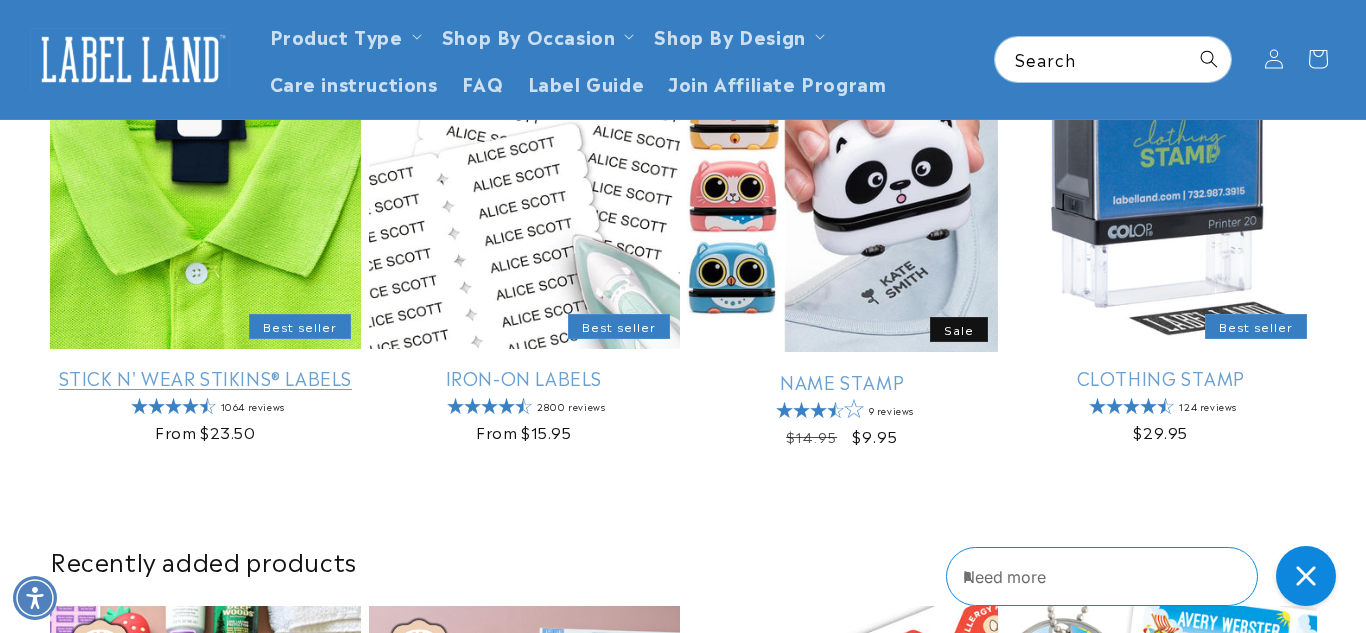click on "Stick N' Wear Stikins® Labels" at bounding box center [205, 377] 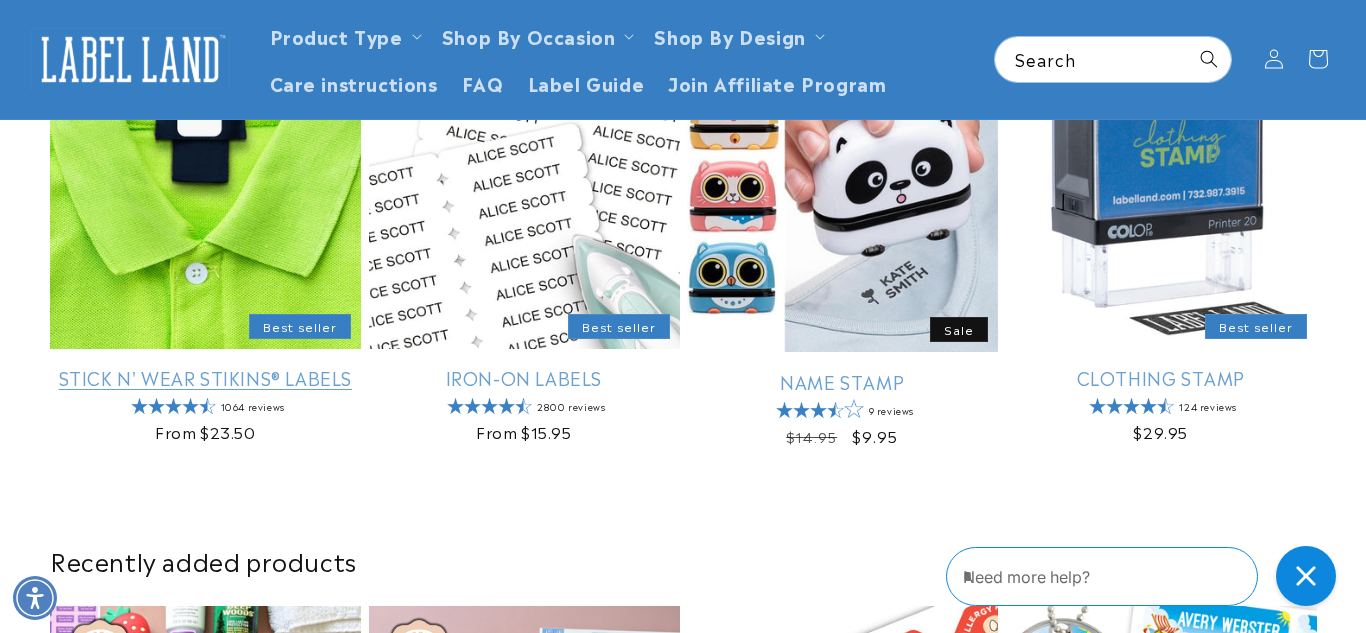 scroll, scrollTop: 0, scrollLeft: 0, axis: both 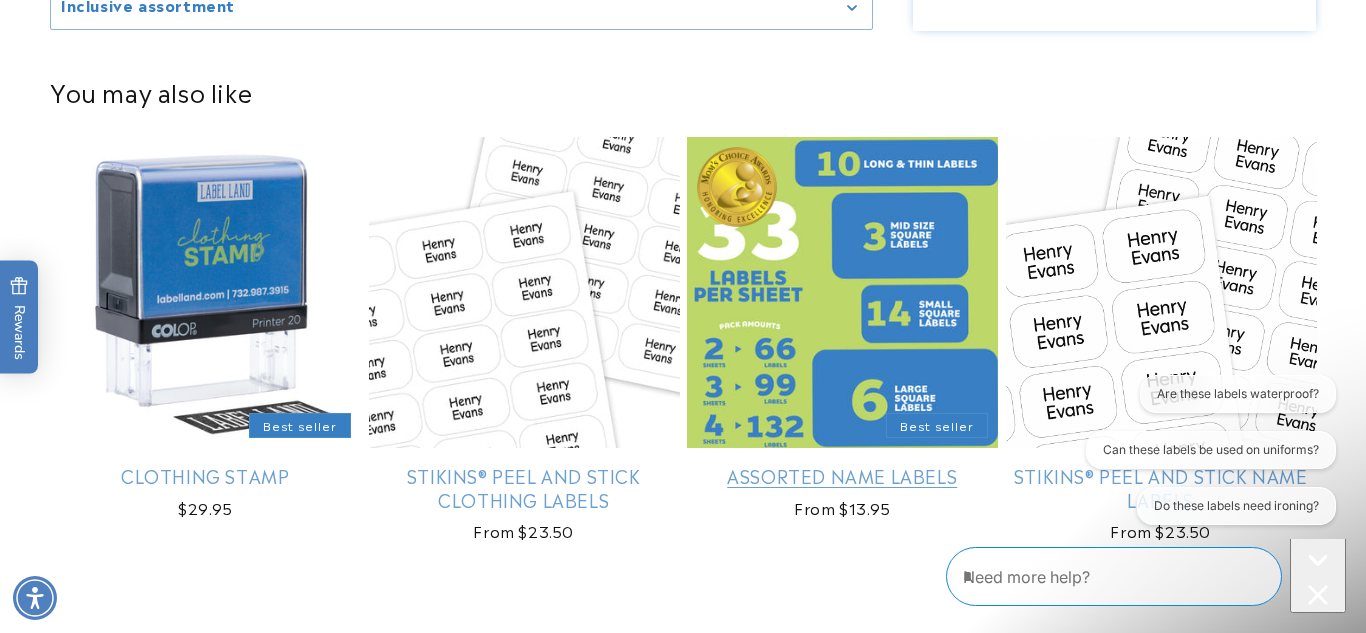 click on "Assorted Name Labels" at bounding box center [842, 475] 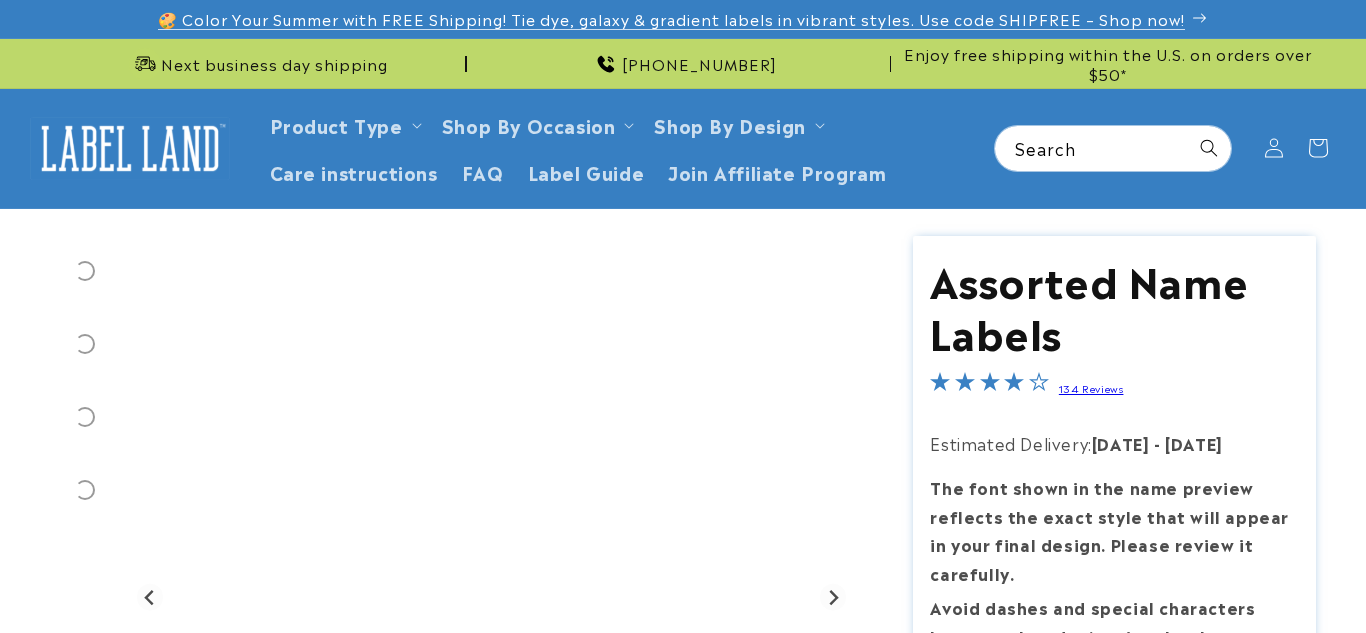 scroll, scrollTop: 0, scrollLeft: 0, axis: both 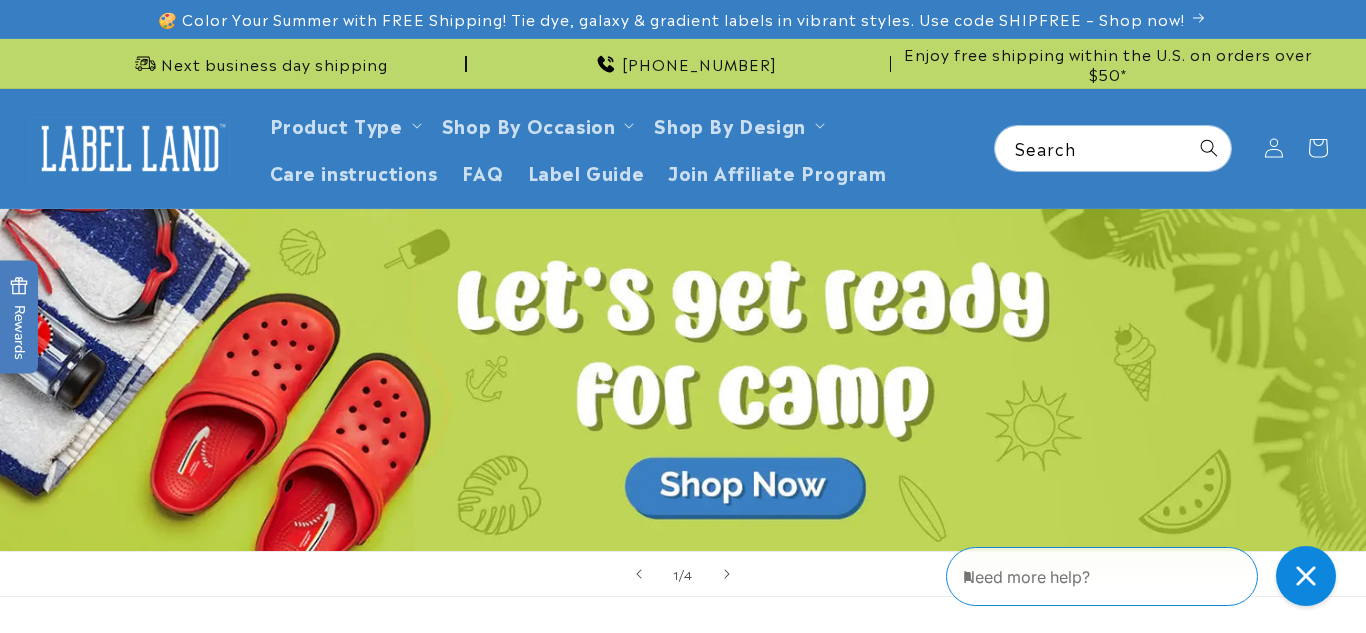 click at bounding box center (130, 148) 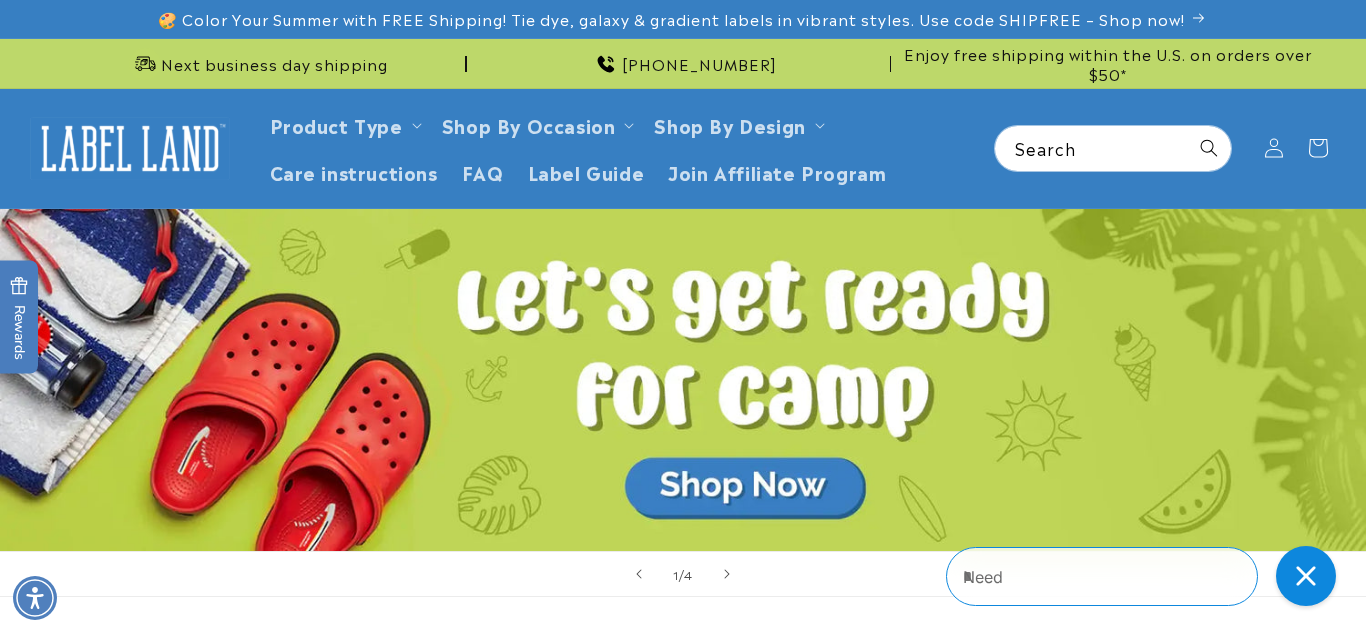 scroll, scrollTop: 0, scrollLeft: 0, axis: both 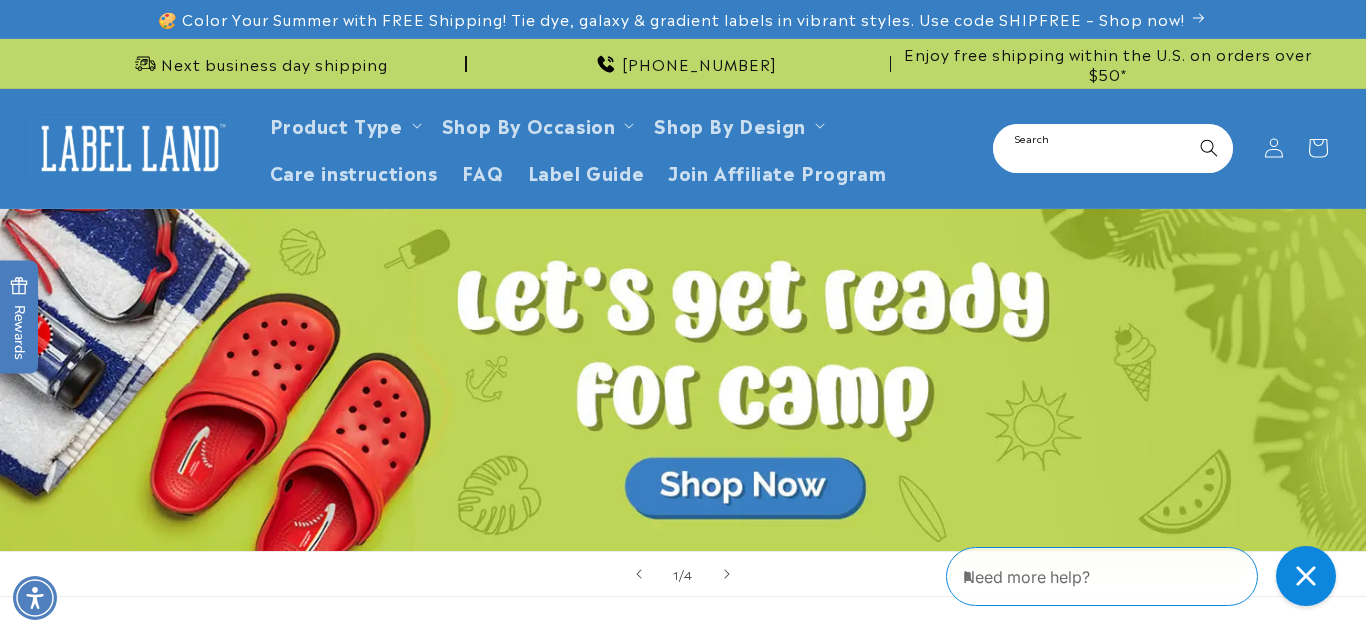 click on "Search" at bounding box center [1113, 148] 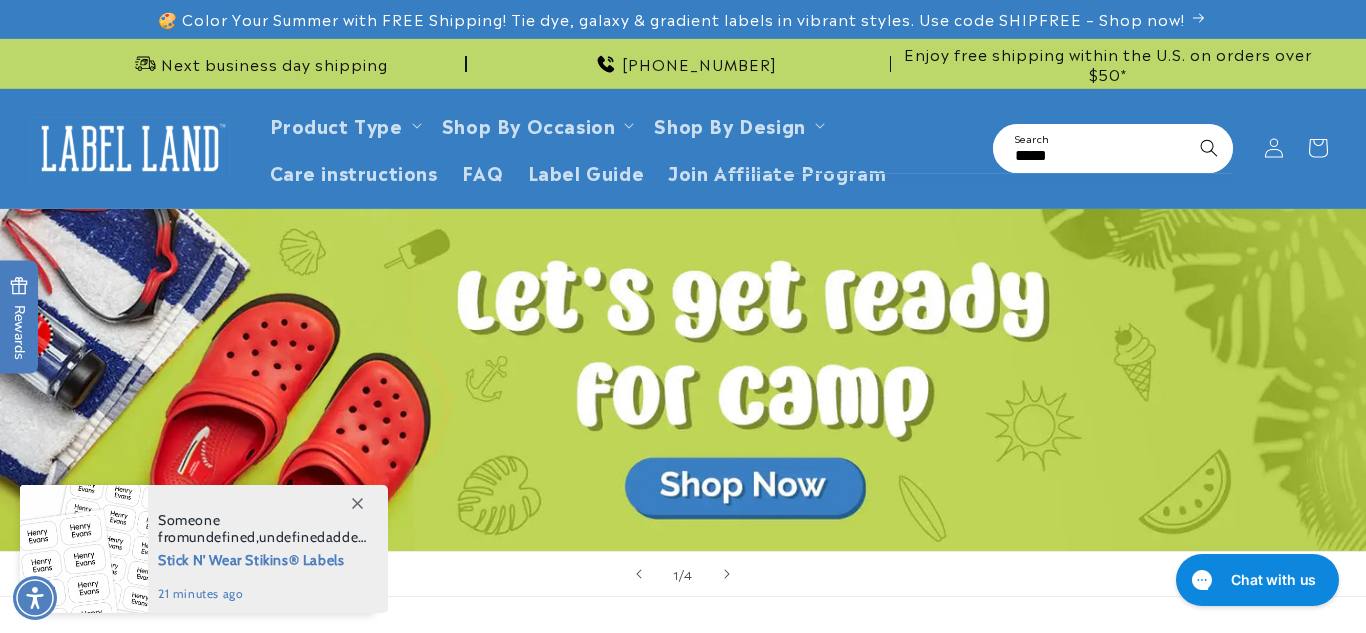 type on "*****" 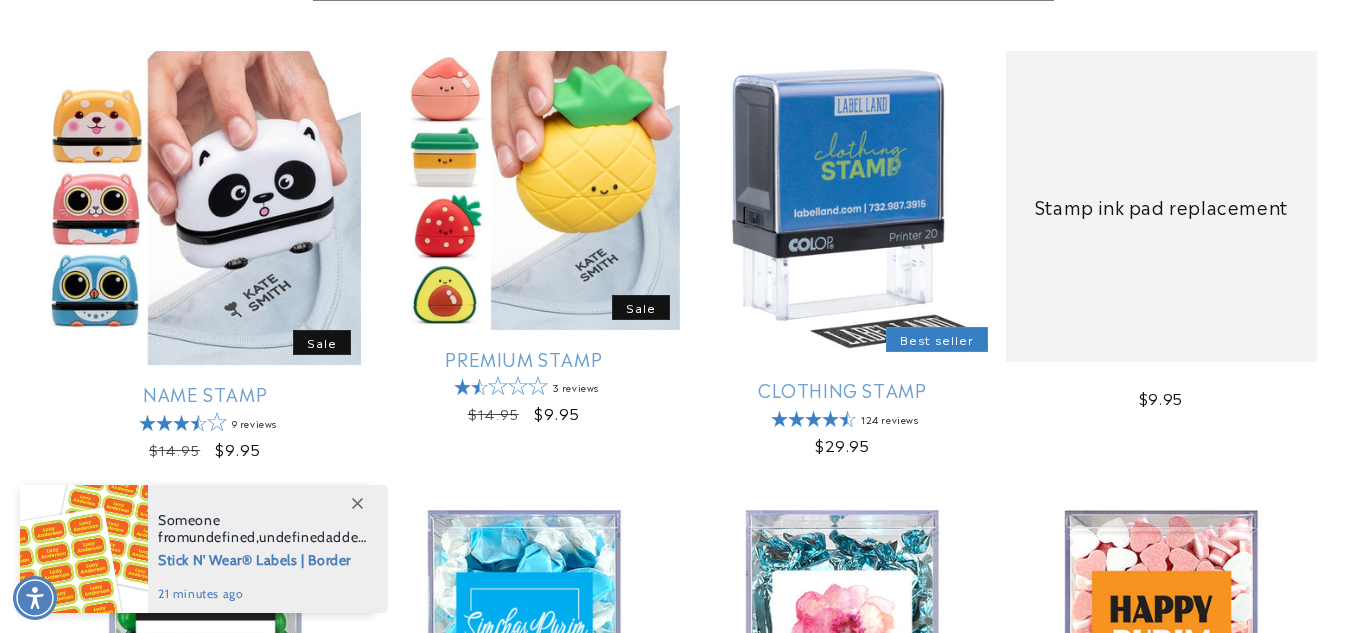 scroll, scrollTop: 466, scrollLeft: 0, axis: vertical 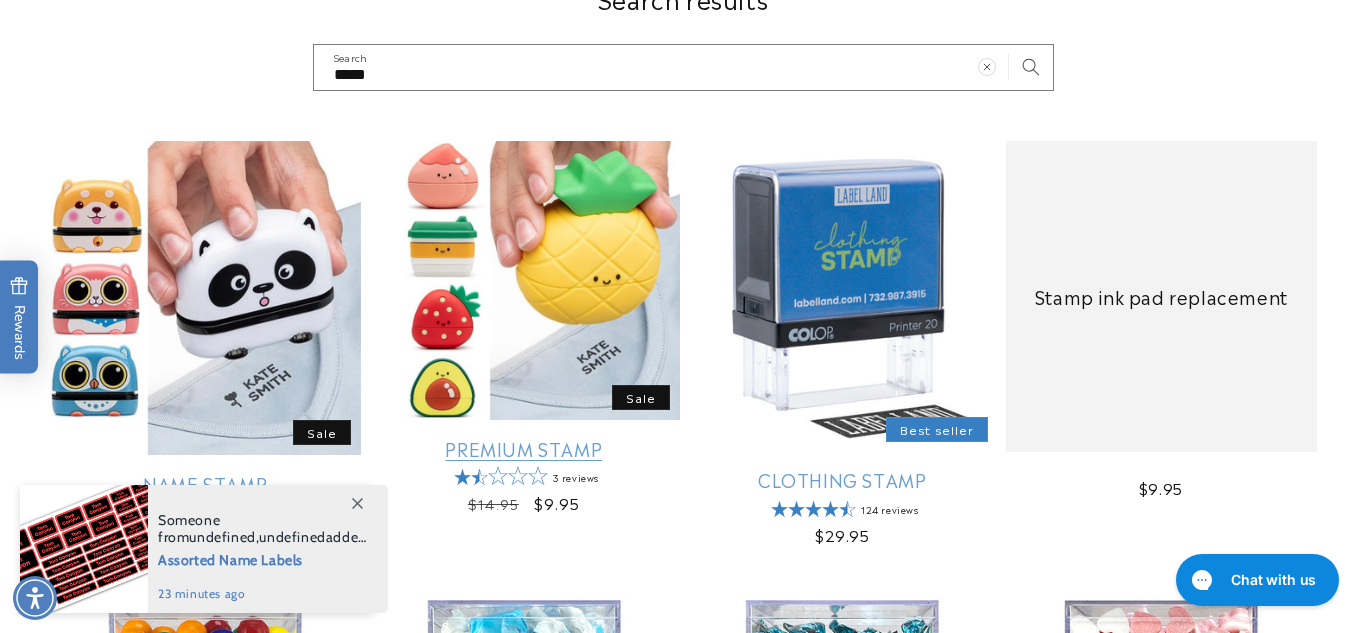 click on "Premium Stamp" at bounding box center (524, 448) 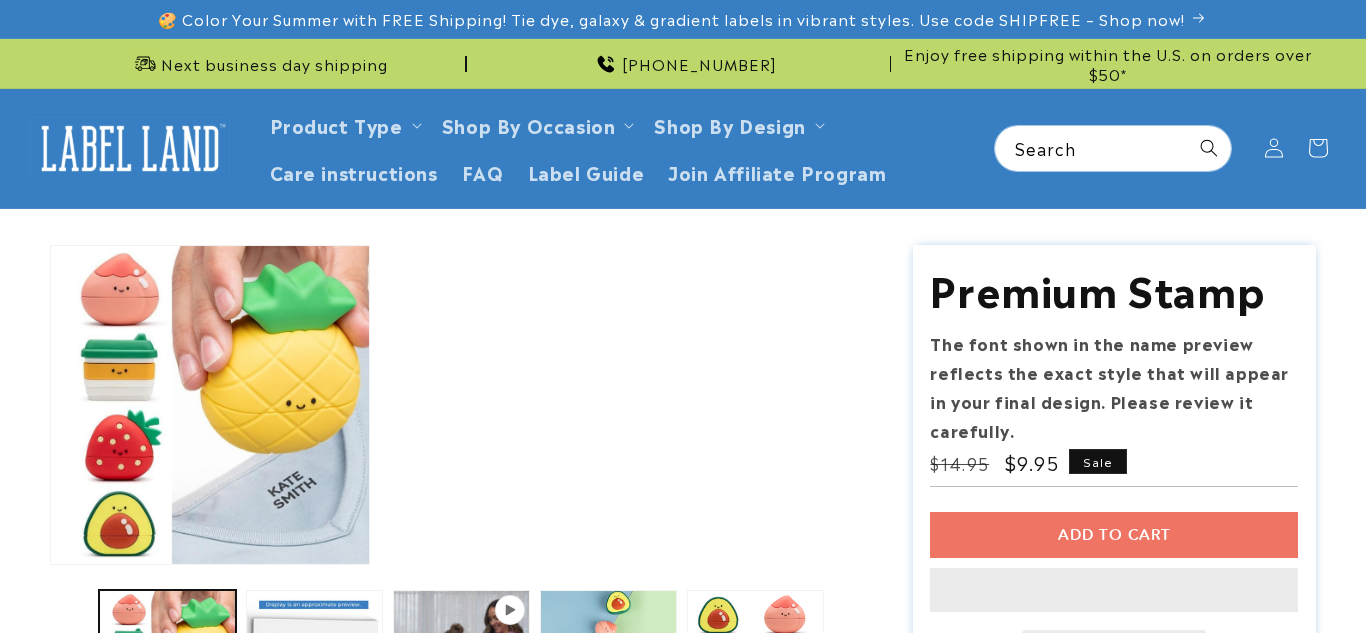 scroll, scrollTop: 0, scrollLeft: 0, axis: both 